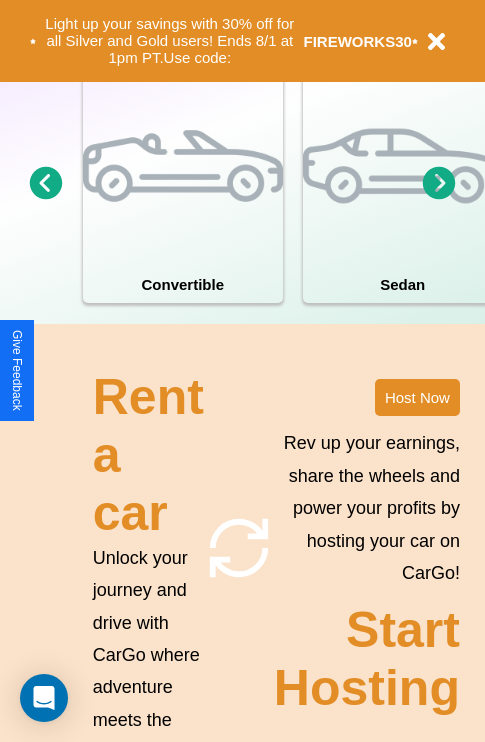 scroll, scrollTop: 1558, scrollLeft: 0, axis: vertical 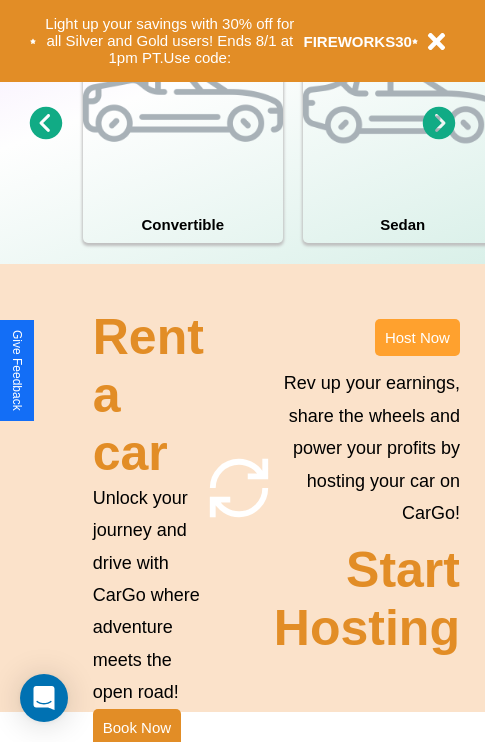 click on "Host Now" at bounding box center [417, 337] 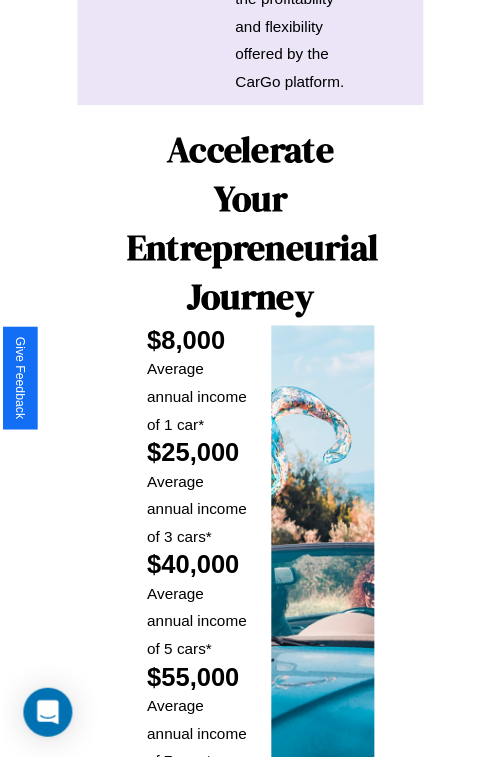 scroll, scrollTop: 35, scrollLeft: 0, axis: vertical 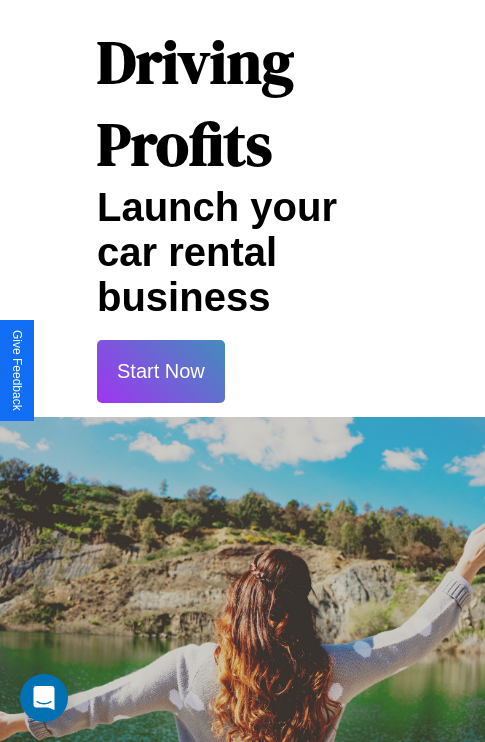click on "Start Now" at bounding box center (161, 371) 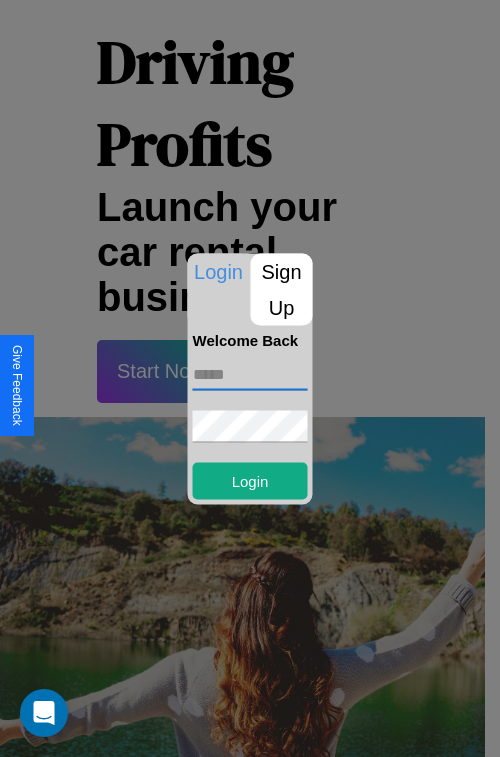 click at bounding box center [250, 374] 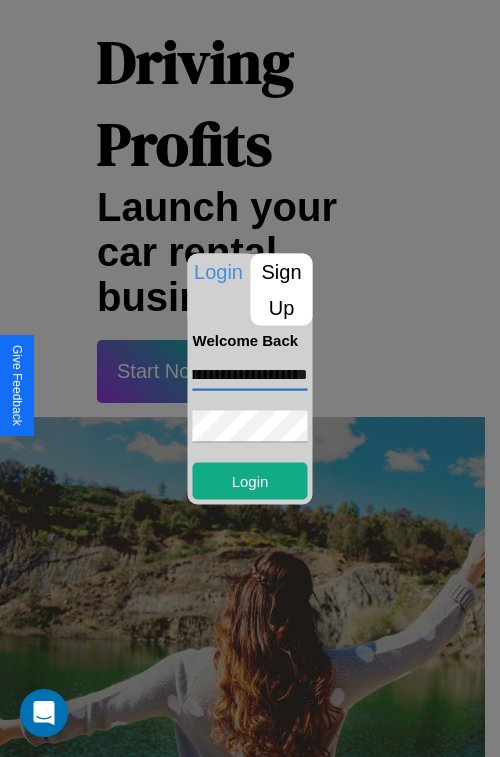 scroll, scrollTop: 0, scrollLeft: 122, axis: horizontal 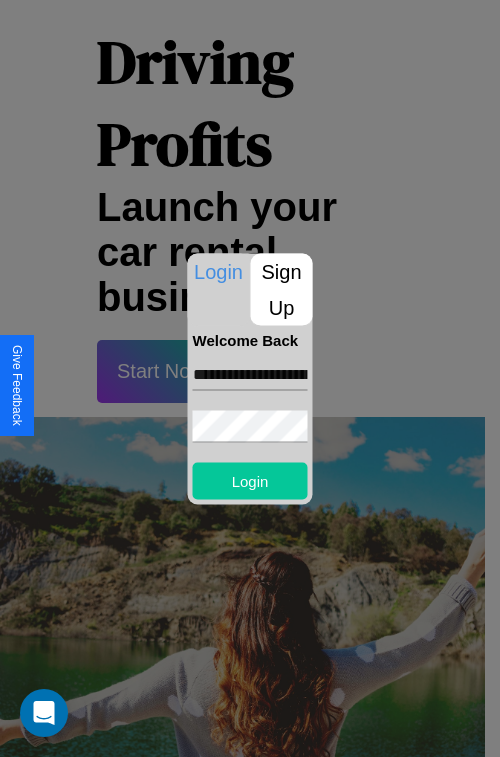 click on "Login" at bounding box center (250, 480) 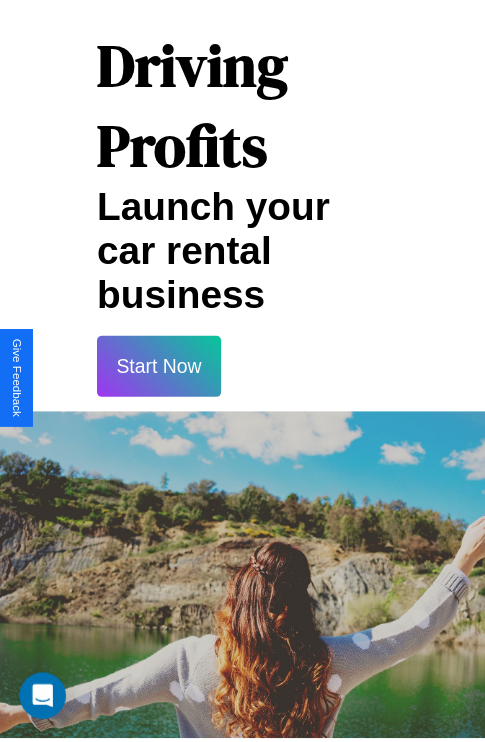 scroll, scrollTop: 37, scrollLeft: 0, axis: vertical 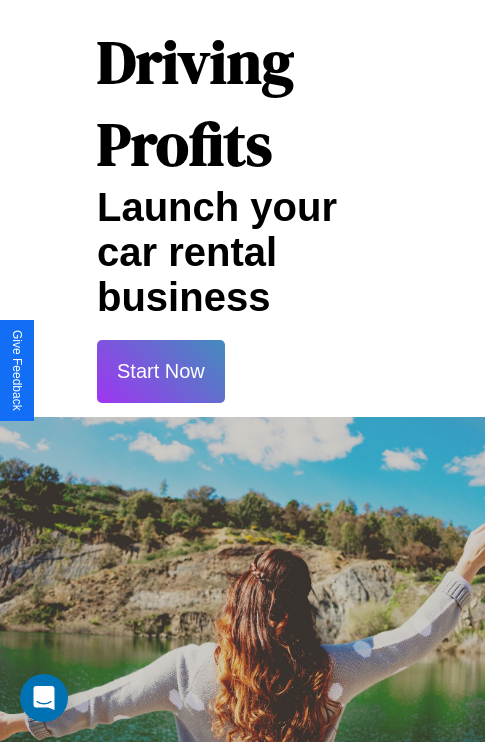 click on "Start Now" at bounding box center (161, 371) 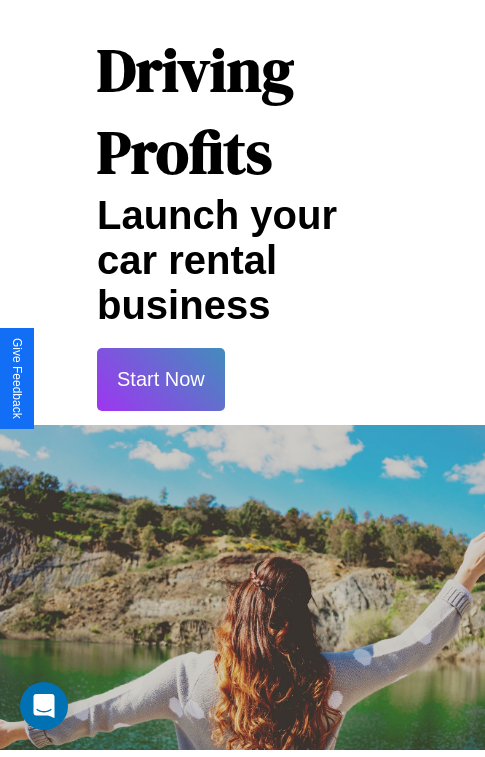 scroll, scrollTop: 0, scrollLeft: 0, axis: both 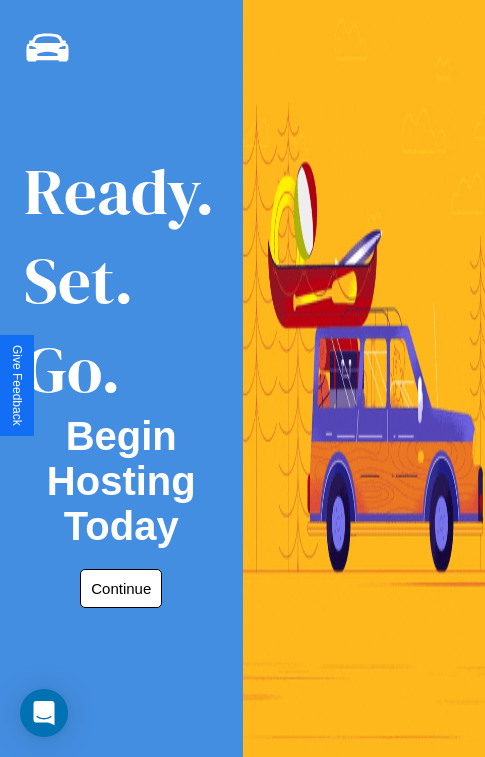 click on "Continue" at bounding box center [121, 588] 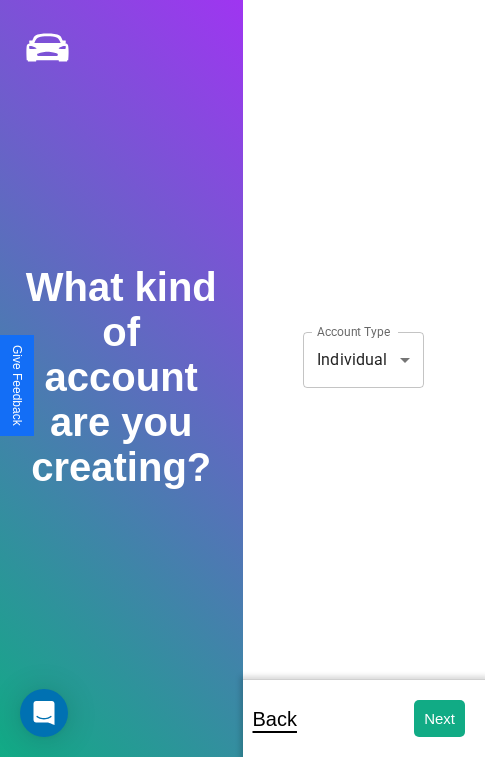 click on "**********" at bounding box center (242, 392) 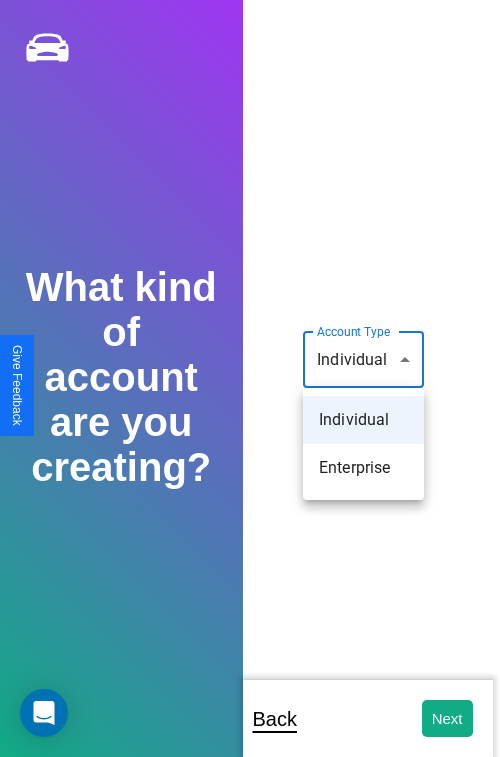 click on "Individual" at bounding box center (363, 420) 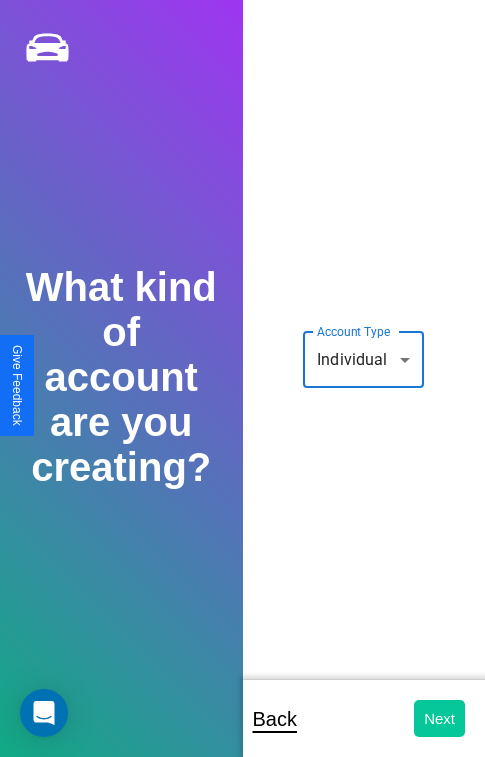 click on "Next" at bounding box center [439, 718] 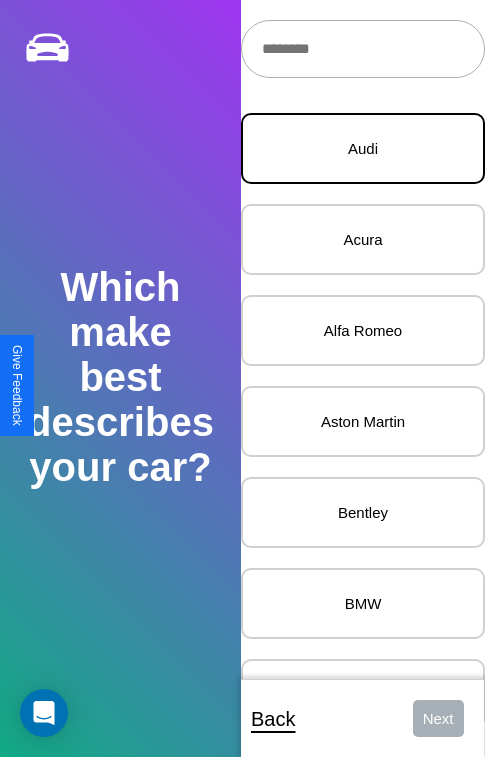 click on "Audi" at bounding box center [363, 148] 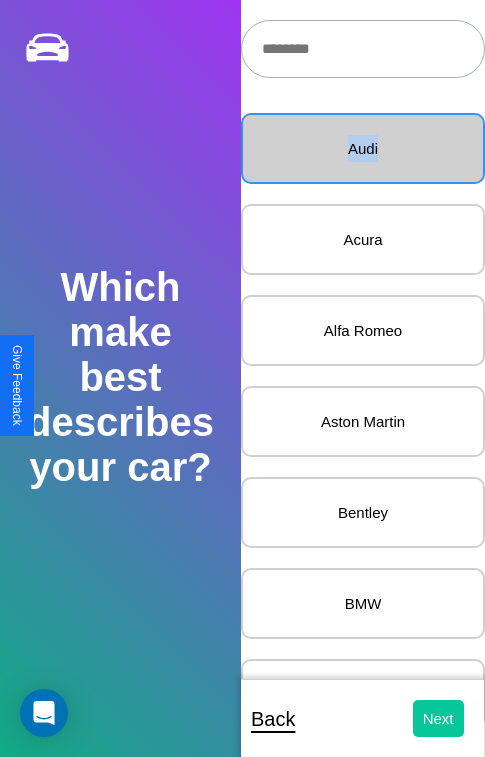 click on "Next" at bounding box center (438, 718) 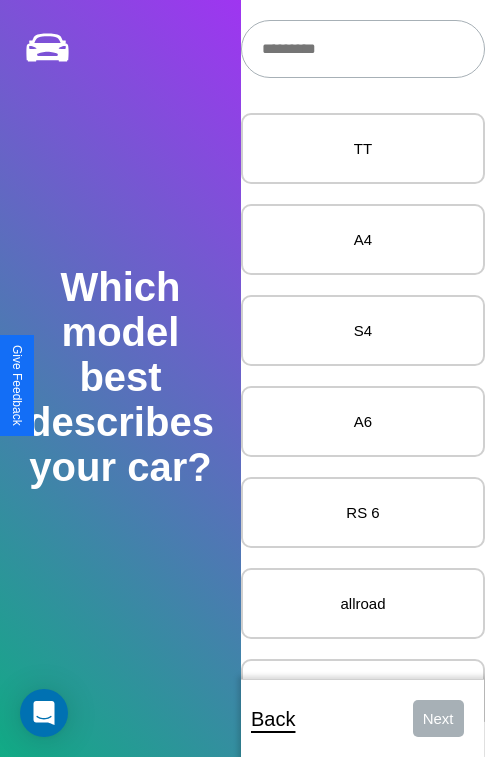 scroll, scrollTop: 24, scrollLeft: 0, axis: vertical 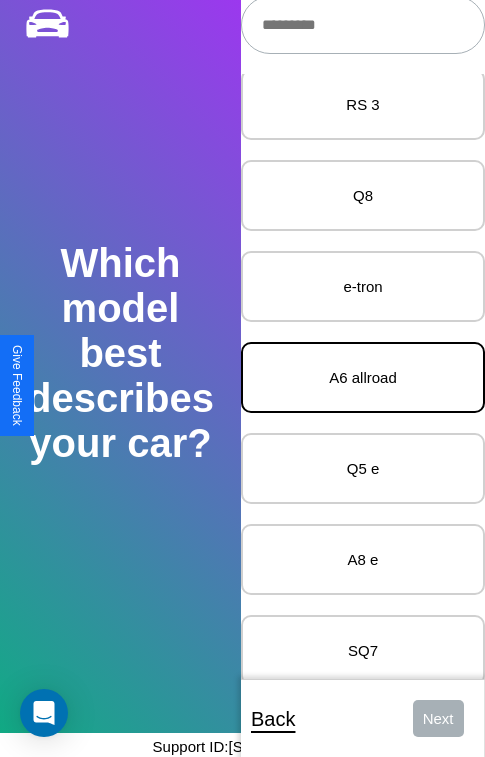 click on "A6 allroad" at bounding box center [363, 377] 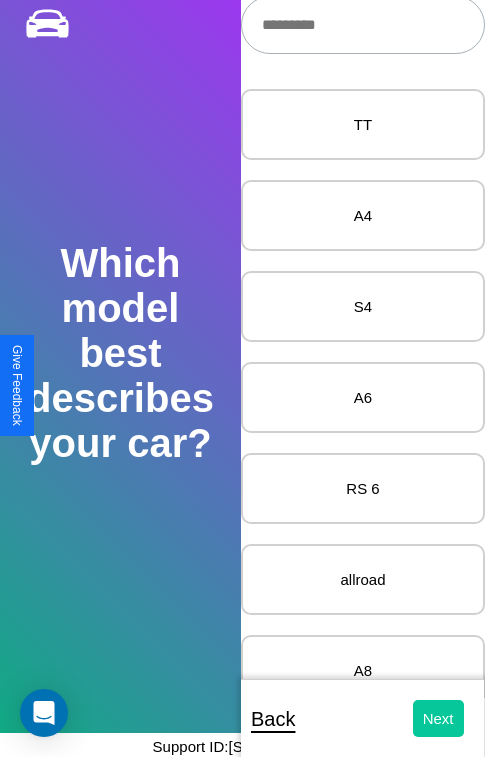 click on "Next" at bounding box center (438, 718) 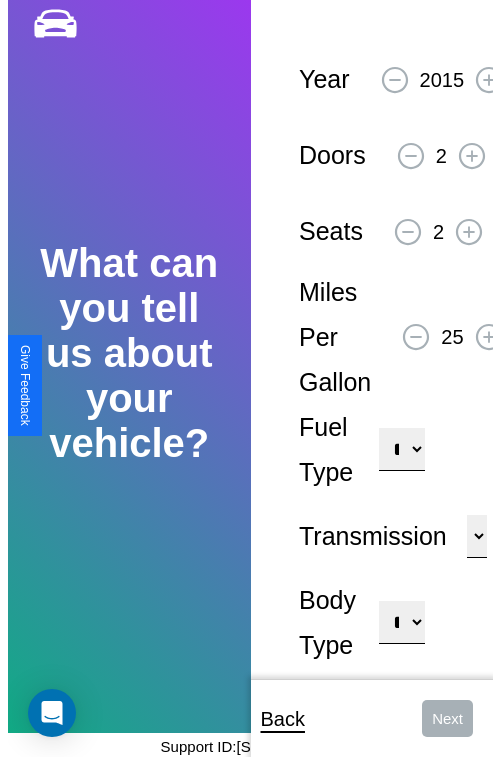 scroll, scrollTop: 0, scrollLeft: 0, axis: both 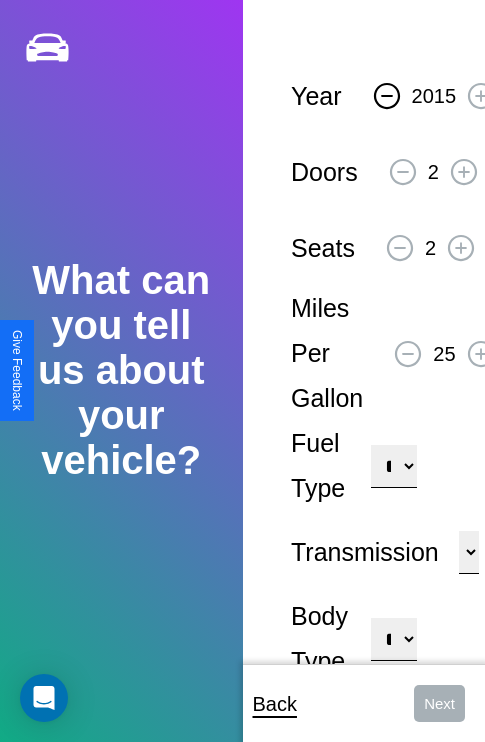 click 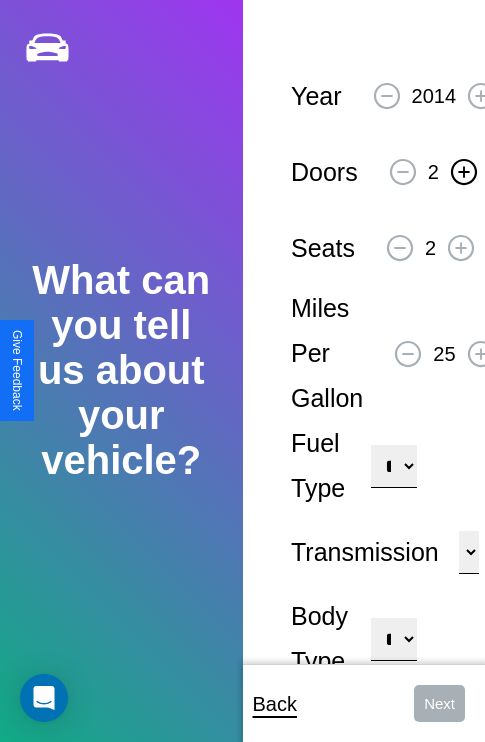 click 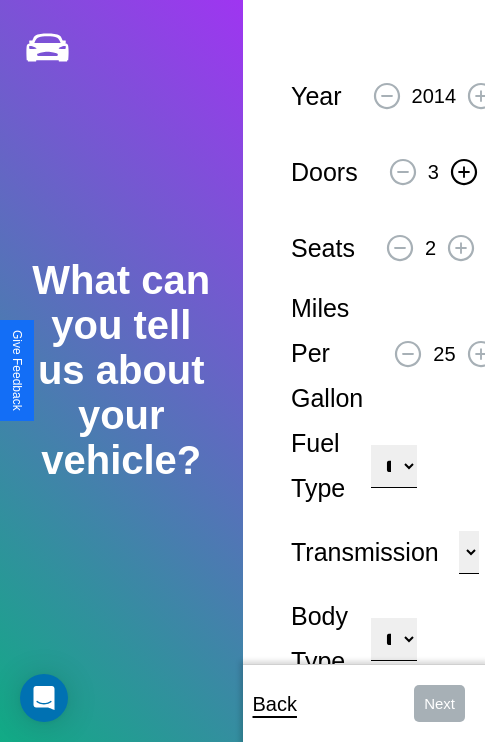 click 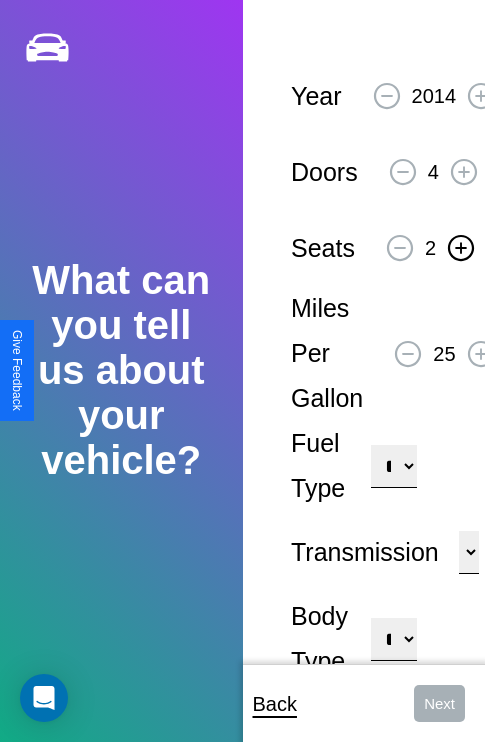 click 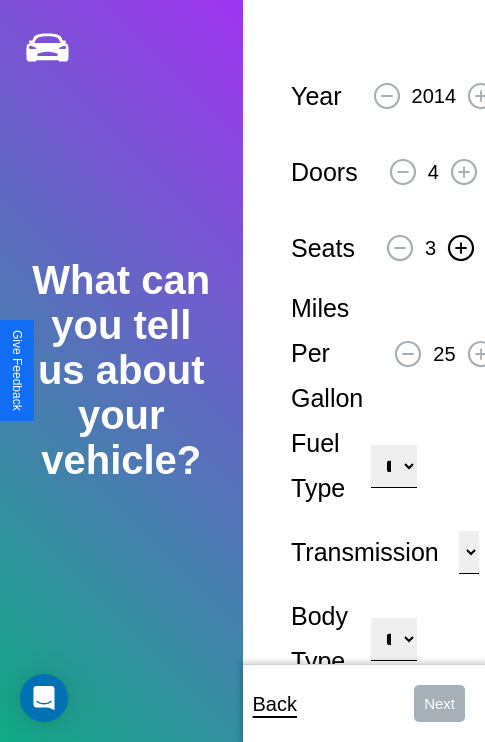 click 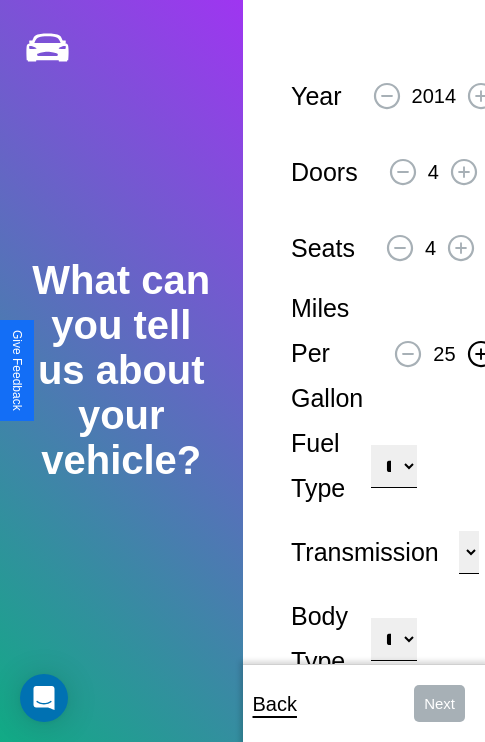 click 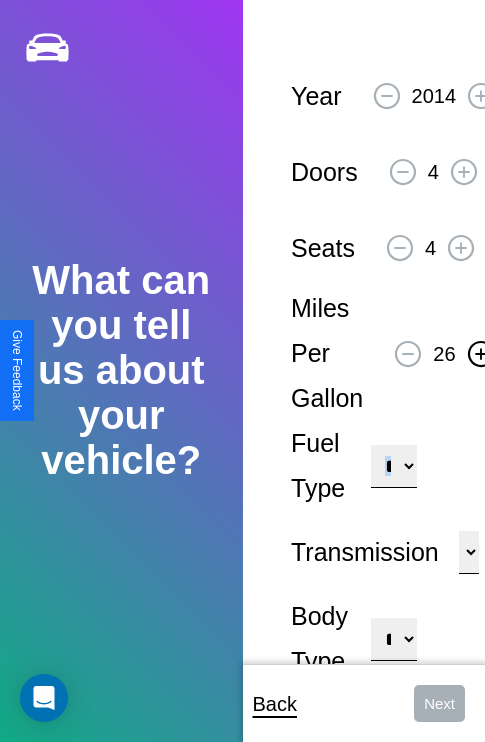 click 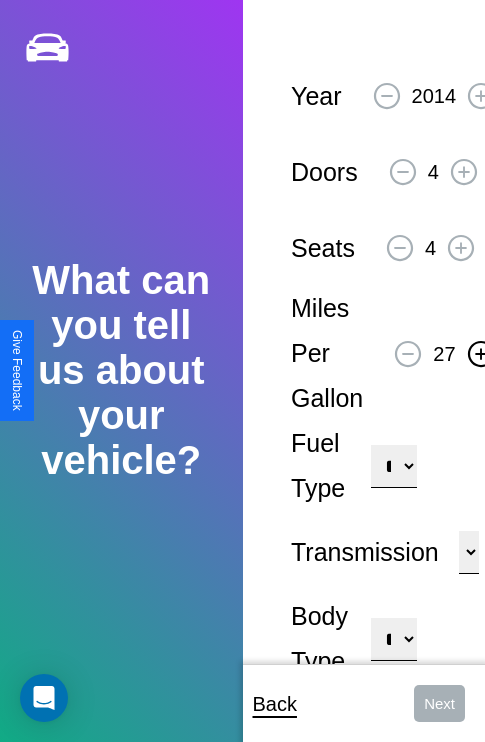 click 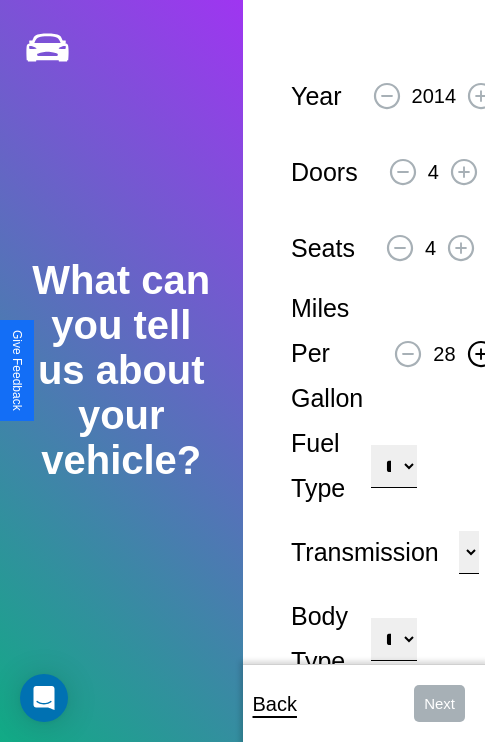 click 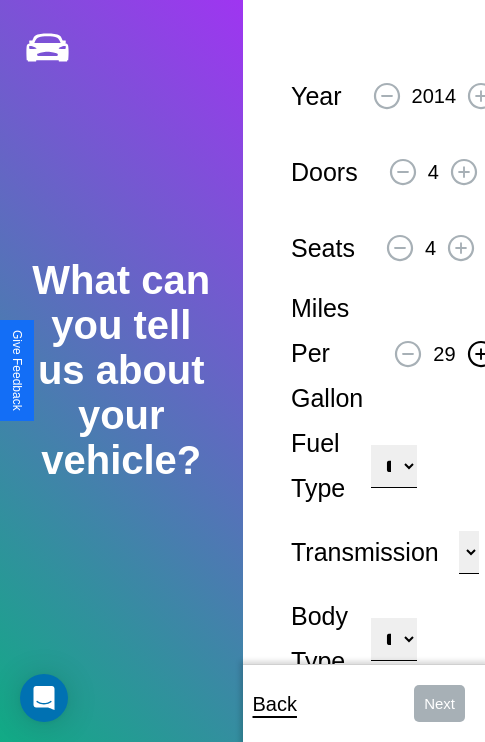 click 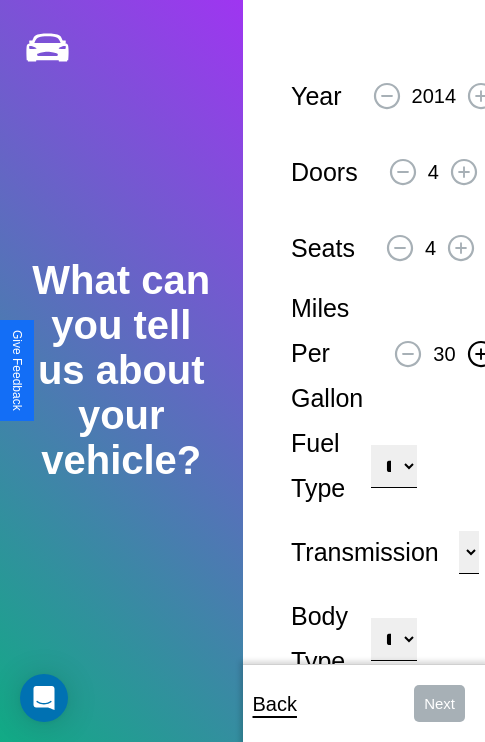 click 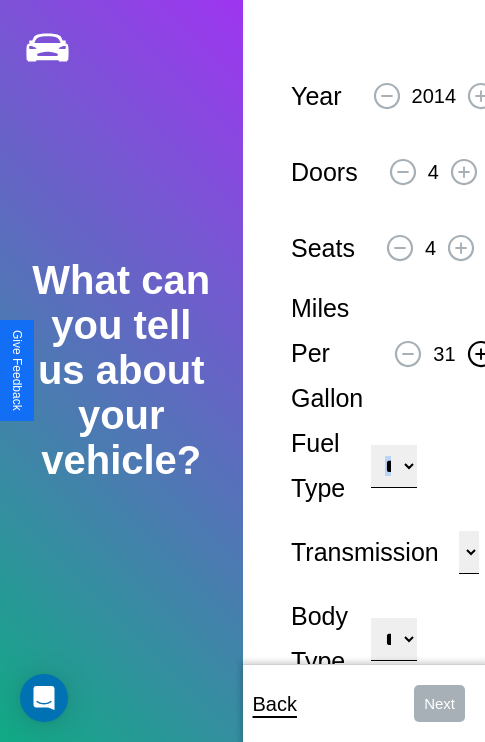 click on "**********" at bounding box center (393, 466) 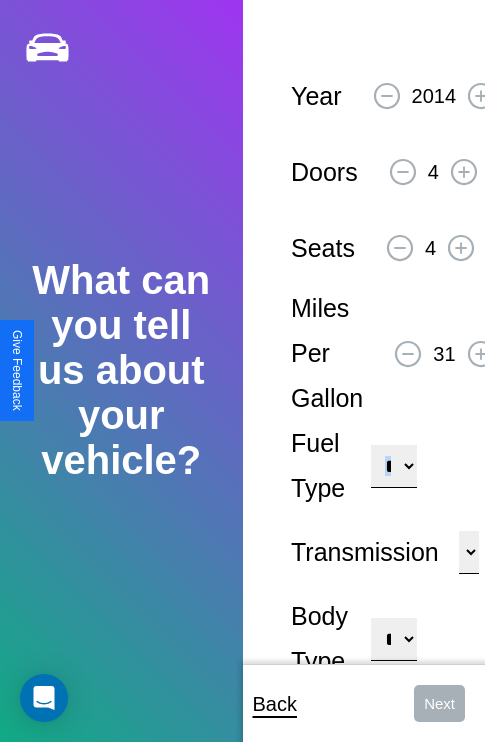 select on "**********" 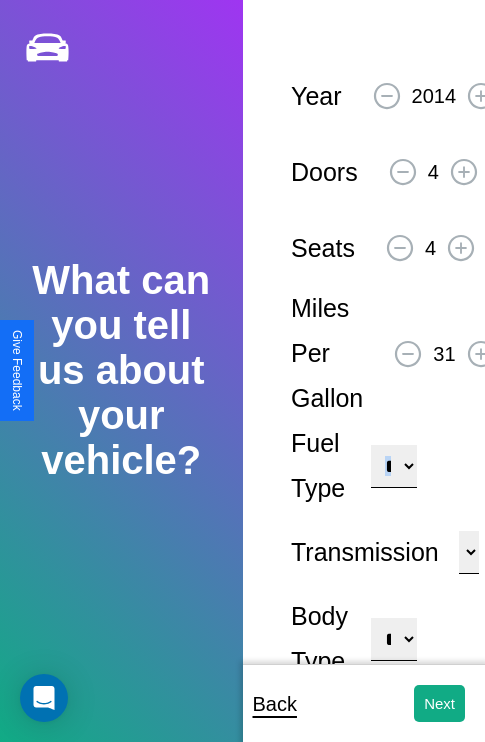 click on "**********" at bounding box center [393, 639] 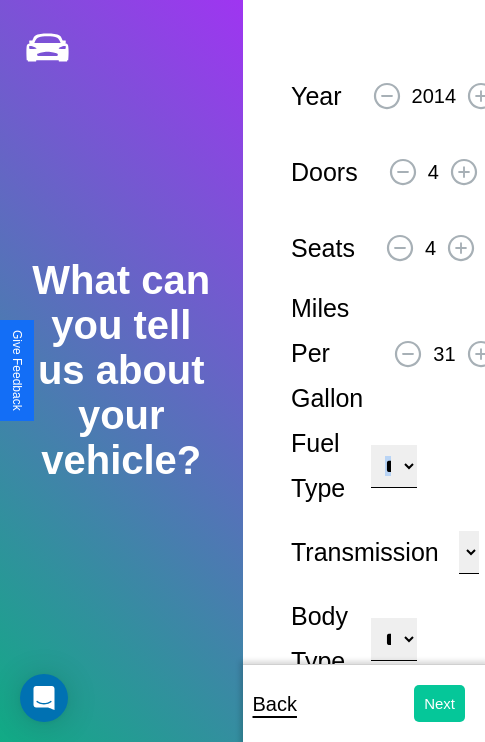 click on "Next" at bounding box center [439, 703] 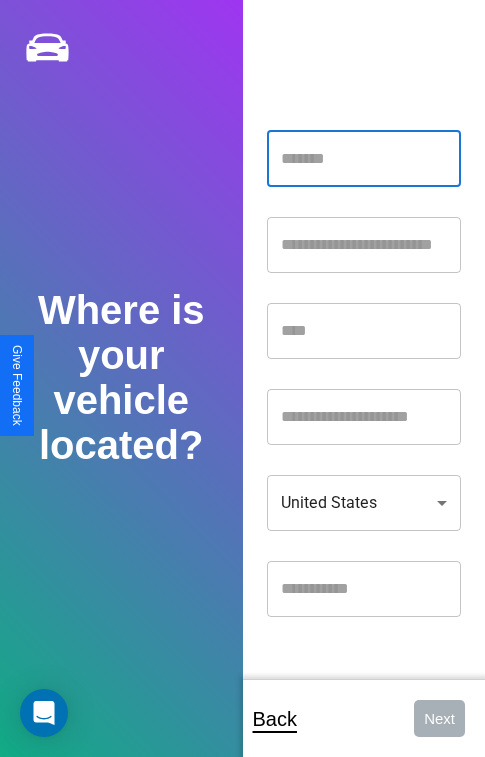 click at bounding box center [364, 159] 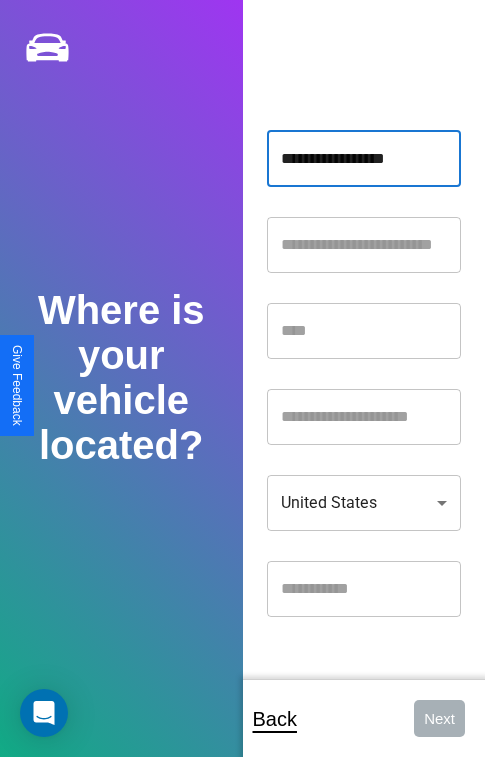 type on "**********" 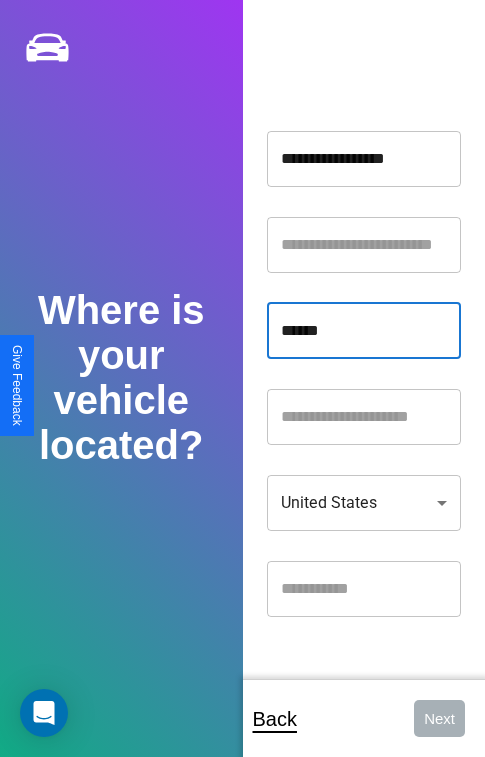type on "******" 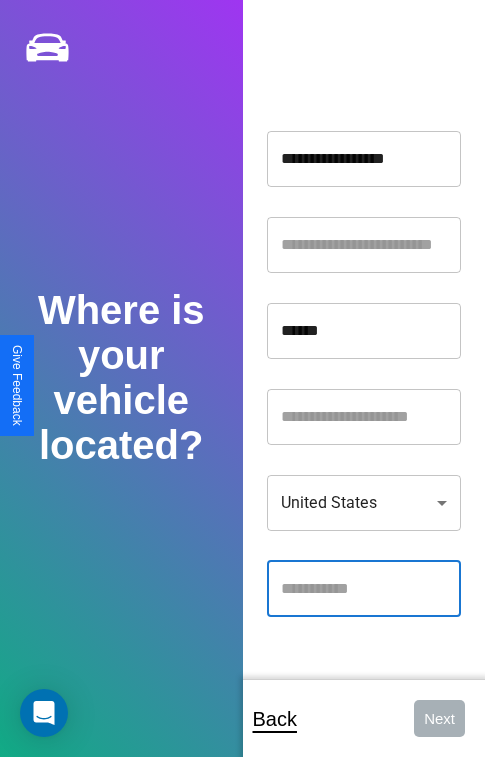 click at bounding box center (364, 589) 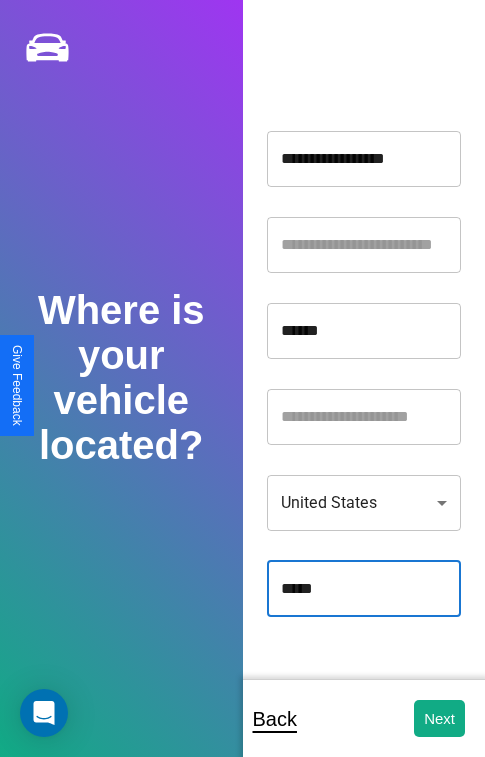 type on "*****" 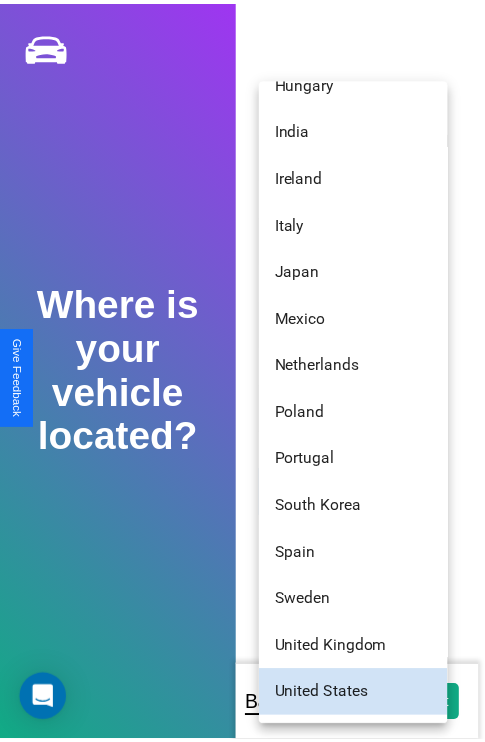 scroll, scrollTop: 104, scrollLeft: 0, axis: vertical 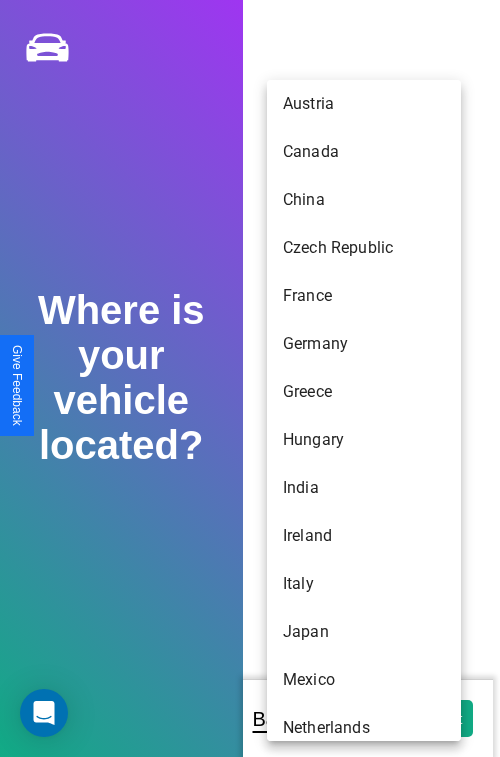 click on "Austria" at bounding box center [364, 104] 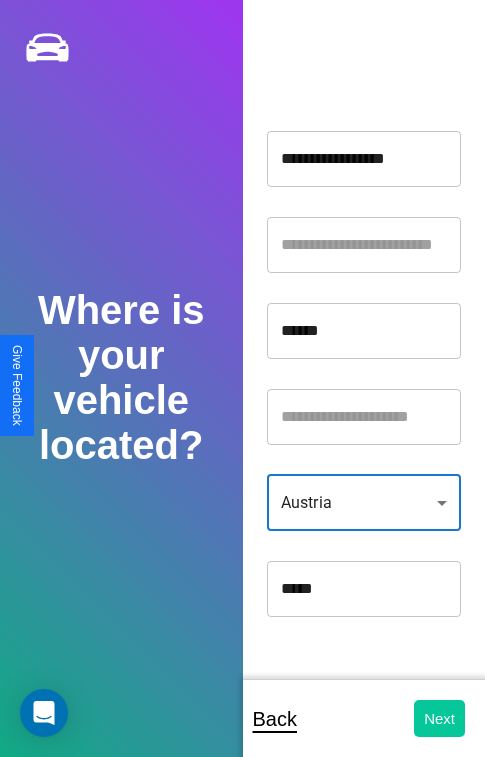 click on "Next" at bounding box center (439, 718) 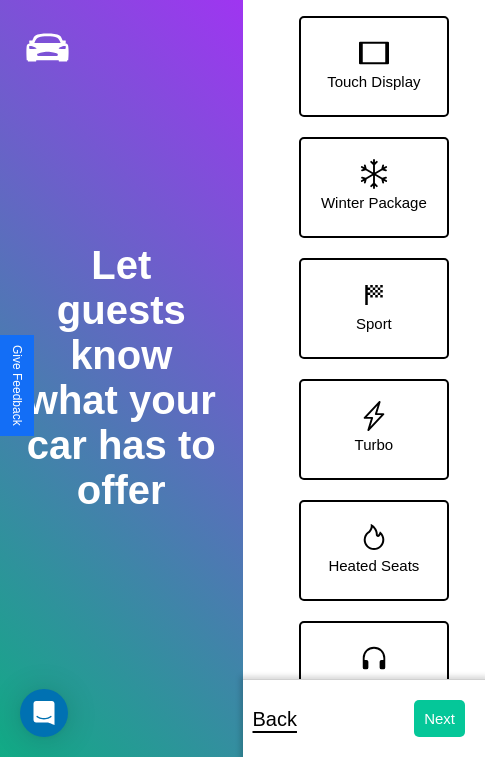 click on "Next" at bounding box center [439, 718] 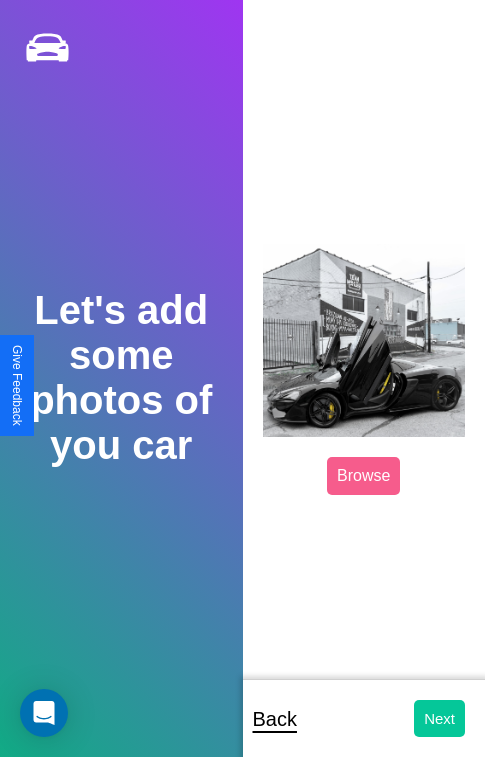 click on "Next" at bounding box center [439, 718] 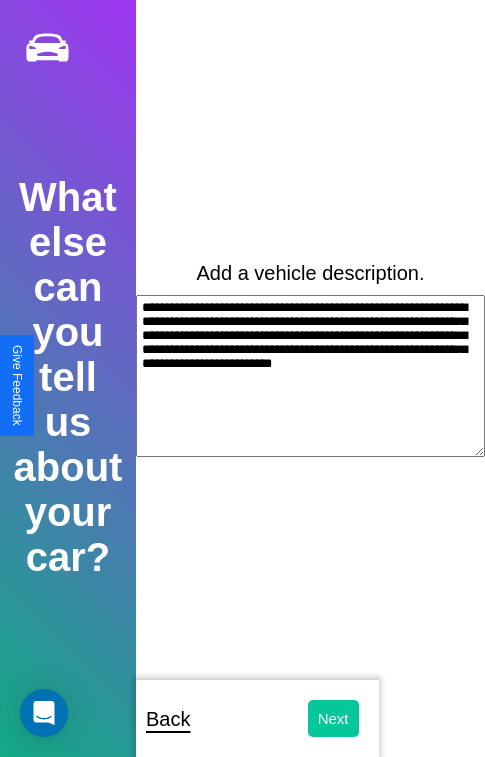type on "**********" 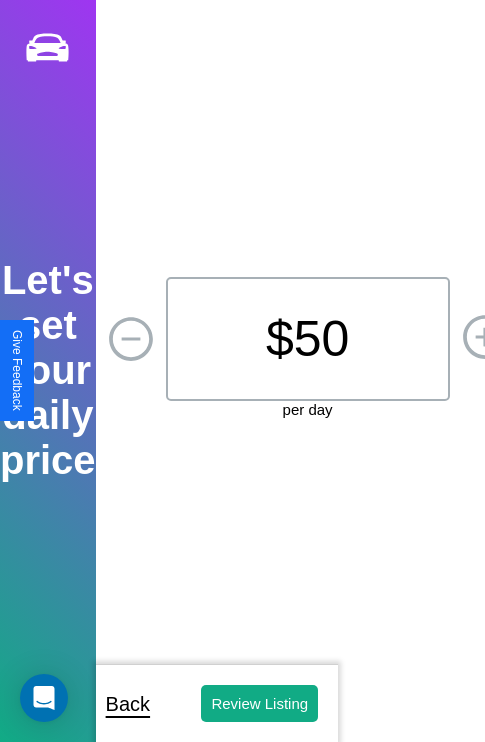 click on "$ 50" at bounding box center (308, 339) 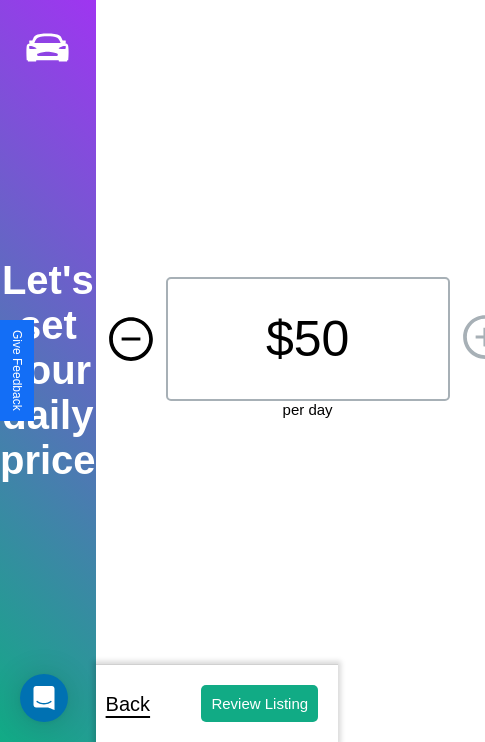 click 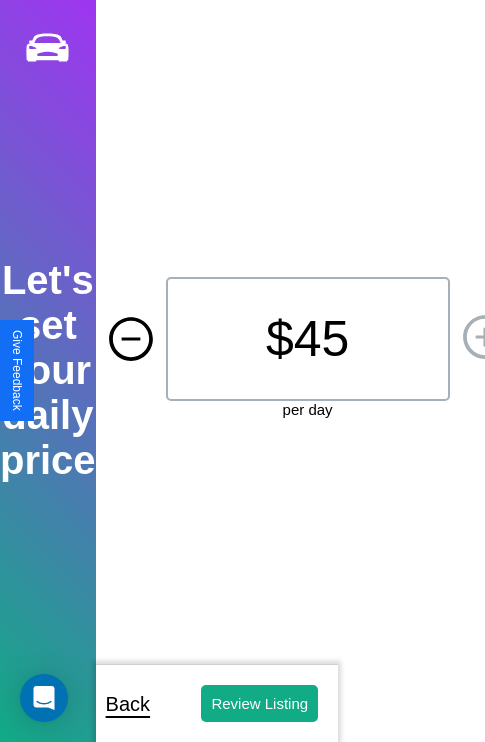 click 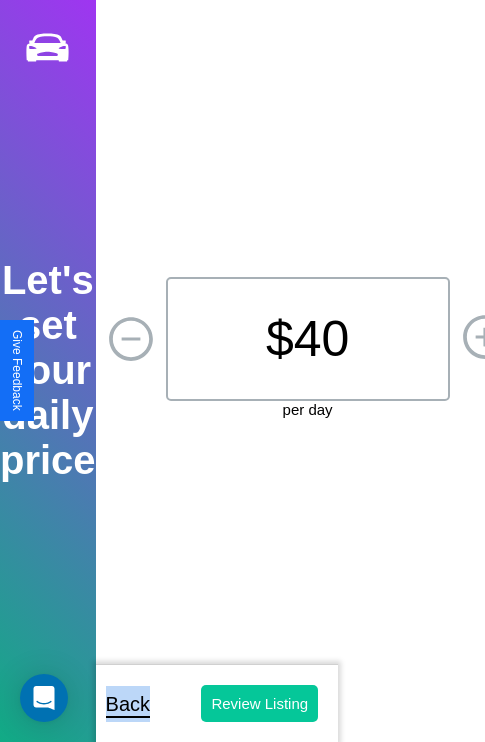 click on "Review Listing" at bounding box center [259, 703] 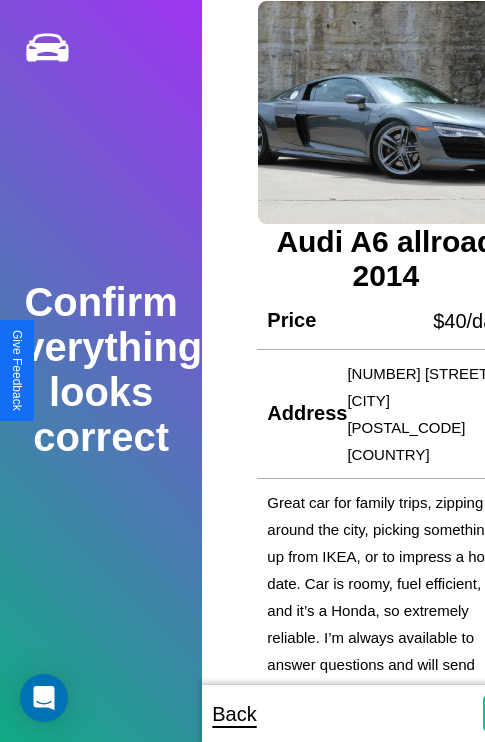 scroll, scrollTop: 5, scrollLeft: 54, axis: both 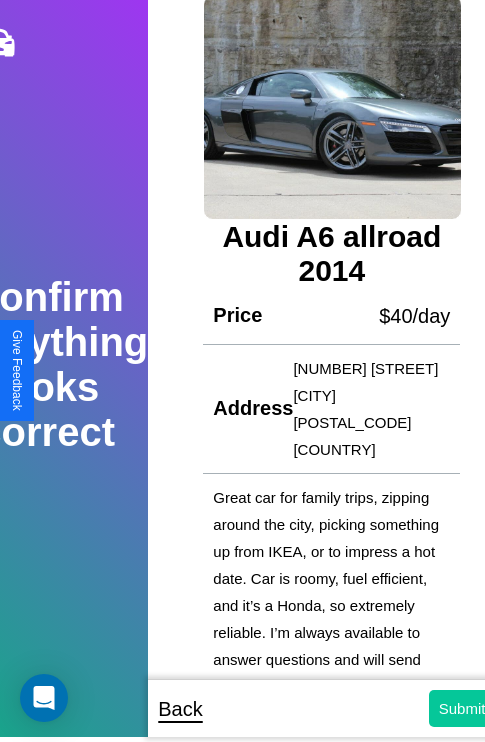 click on "Submit" at bounding box center (462, 708) 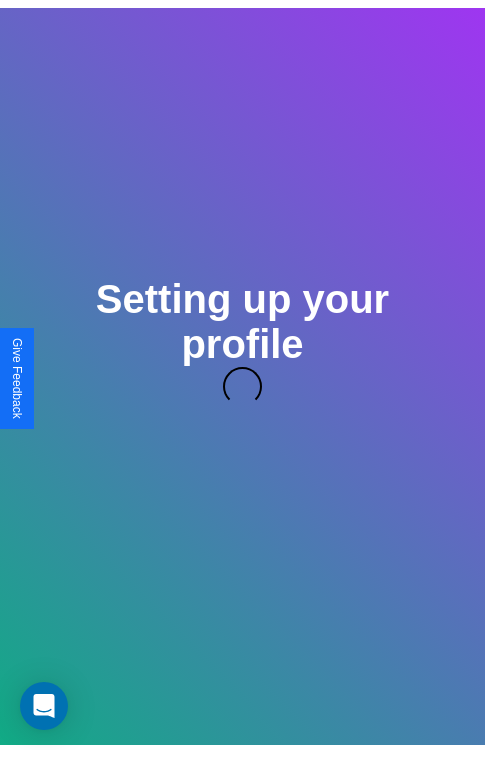 scroll, scrollTop: 5, scrollLeft: 0, axis: vertical 